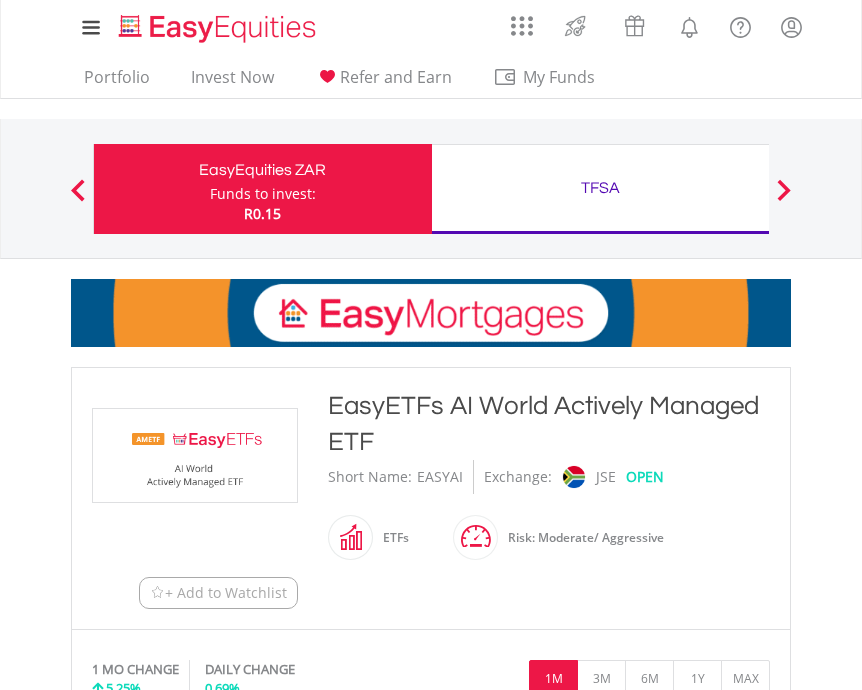 scroll, scrollTop: 0, scrollLeft: 0, axis: both 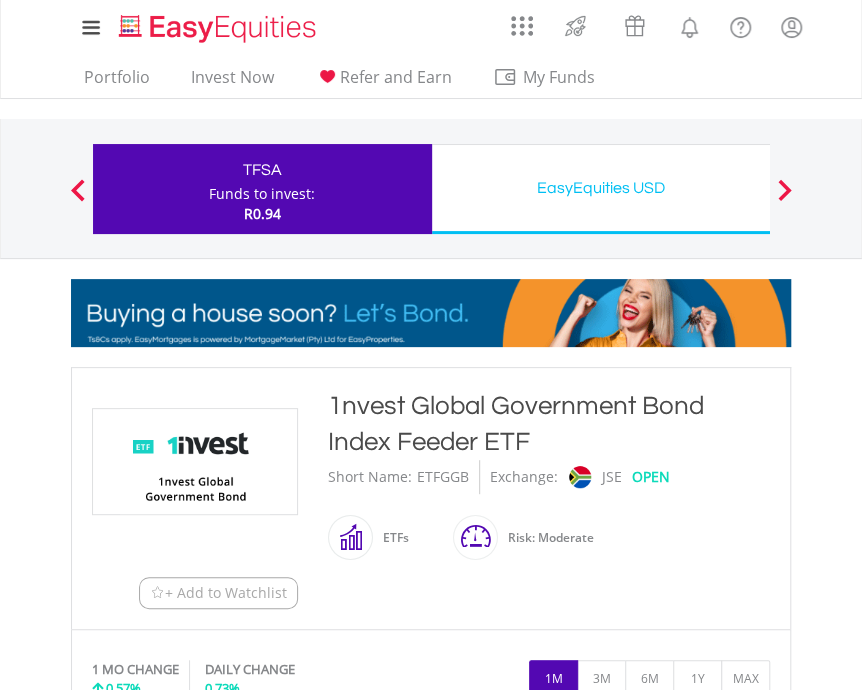 click on "Short Name:
ETFGGB
Exchange:
JSE
OPEN" at bounding box center (549, 477) 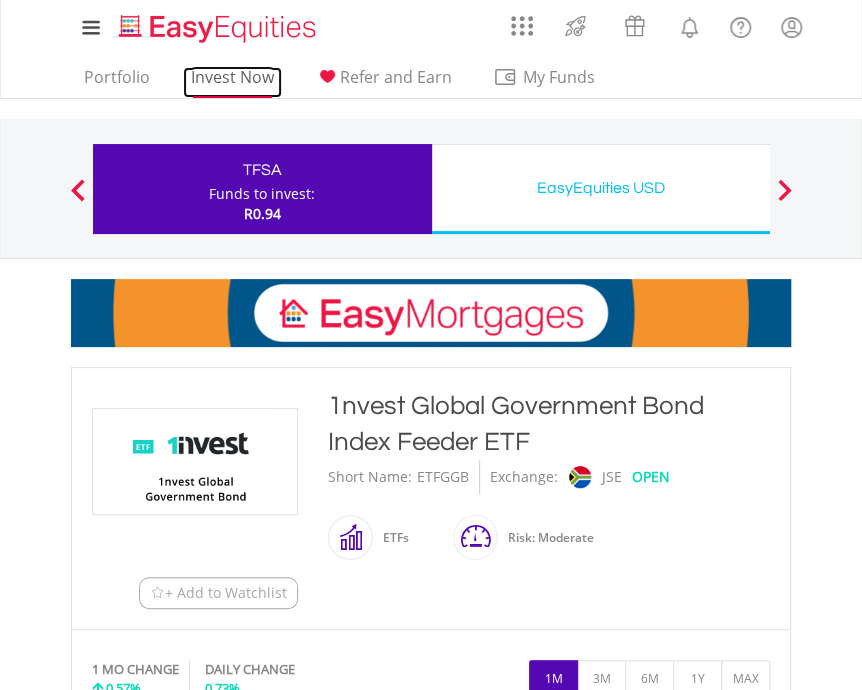 click on "Invest Now" at bounding box center (232, 82) 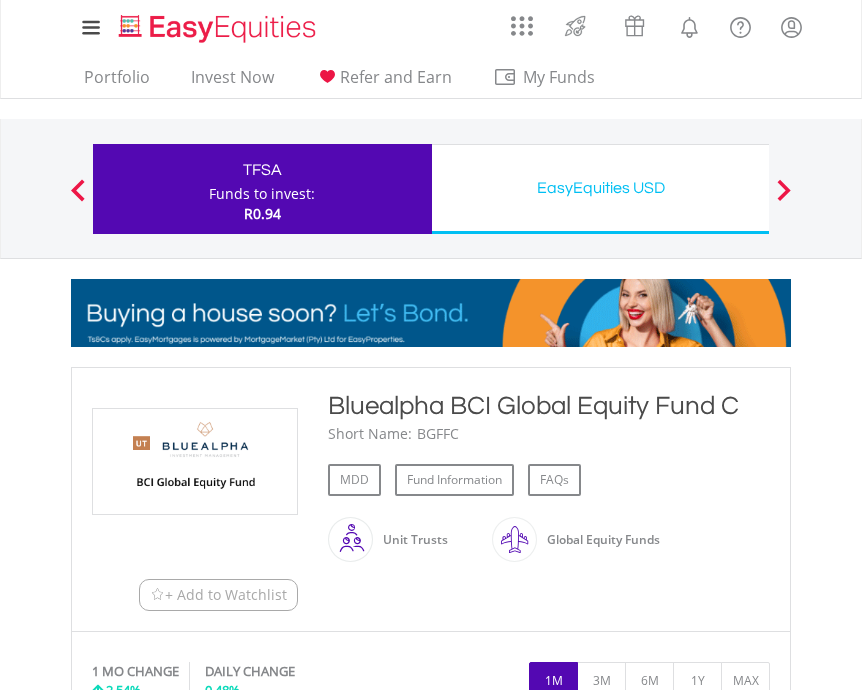 scroll, scrollTop: 0, scrollLeft: 0, axis: both 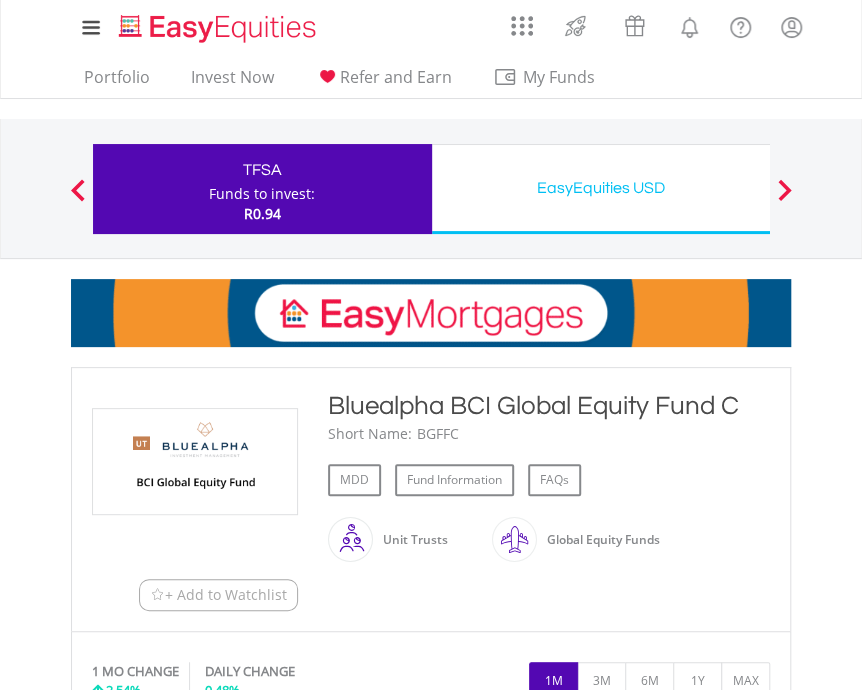 click on "MDD
Fund Information
FAQs" at bounding box center [549, 480] 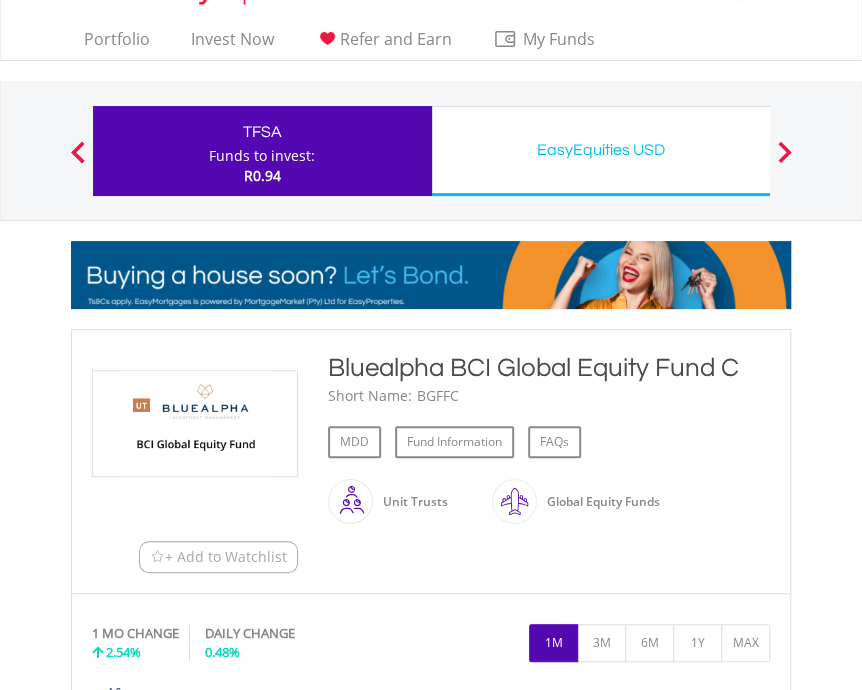 scroll, scrollTop: 40, scrollLeft: 0, axis: vertical 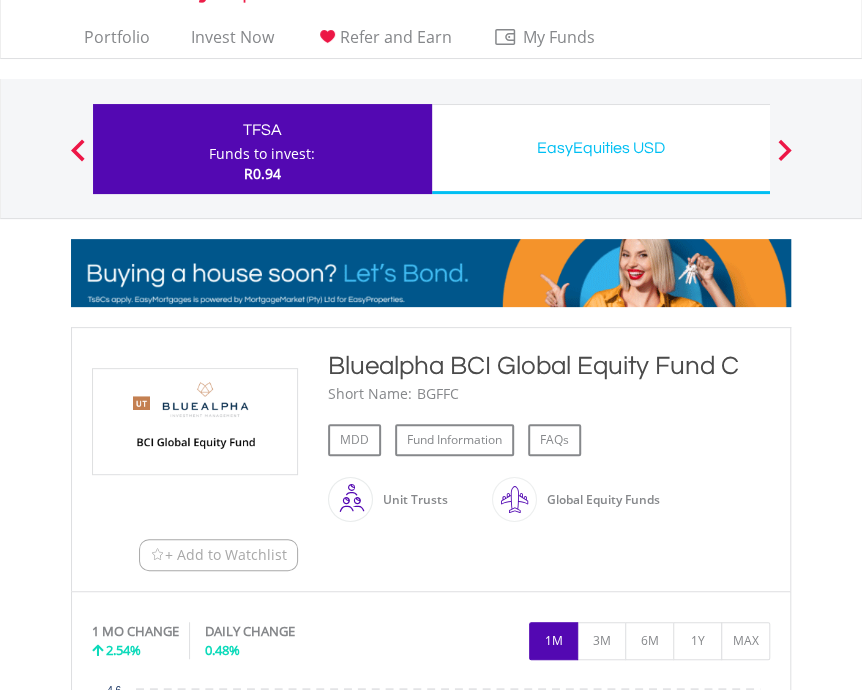 click on "Previous
EasyEquities ZAR
Funds to invest:
R0.94
TFSA
Funds to invest:
R0.94
R0.94 R0.94" at bounding box center (431, 149) 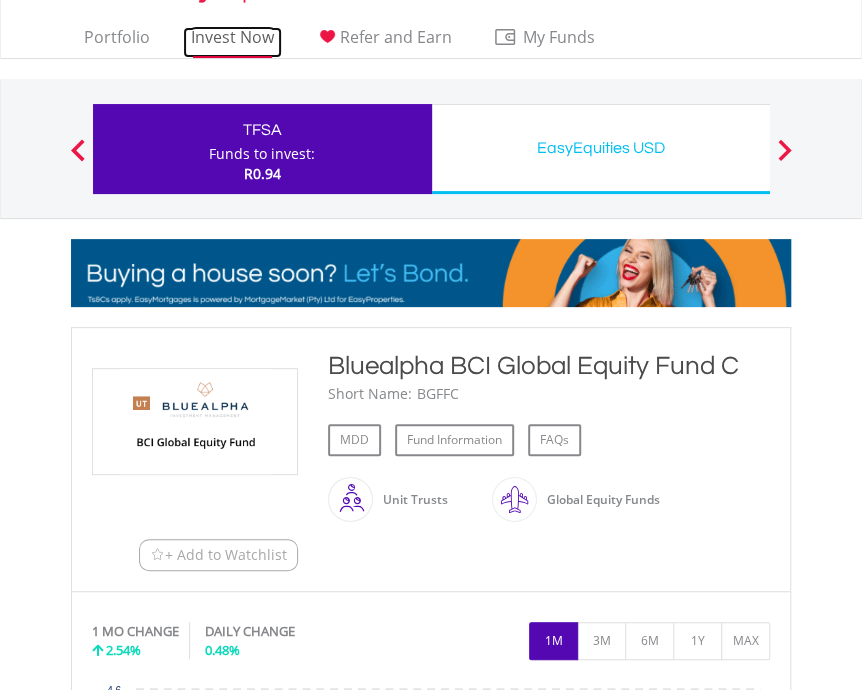 click on "Invest Now" at bounding box center [232, 42] 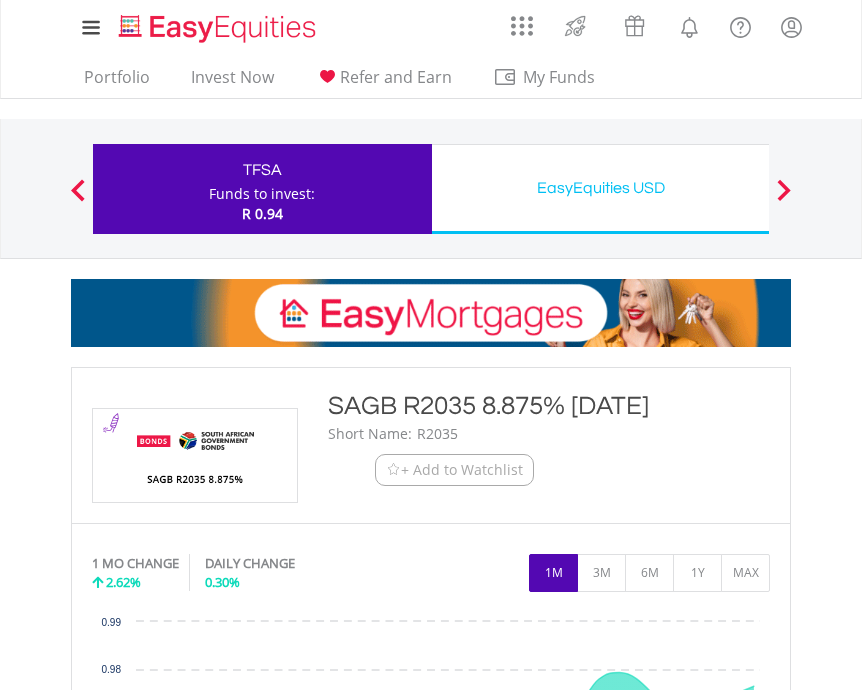 scroll, scrollTop: 0, scrollLeft: 0, axis: both 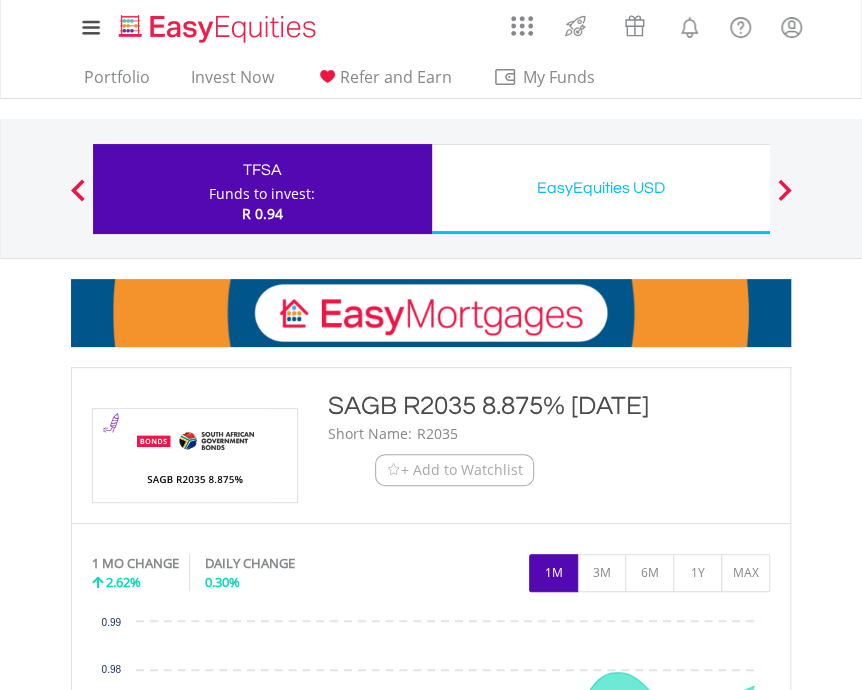 click on "Short Name:
R2035" at bounding box center (549, 434) 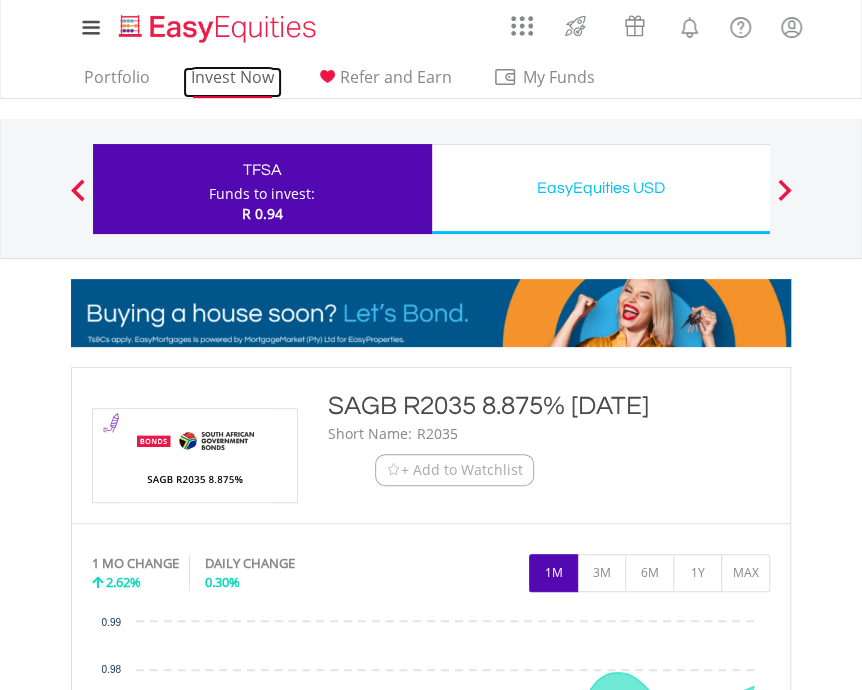click on "Invest Now" at bounding box center (232, 82) 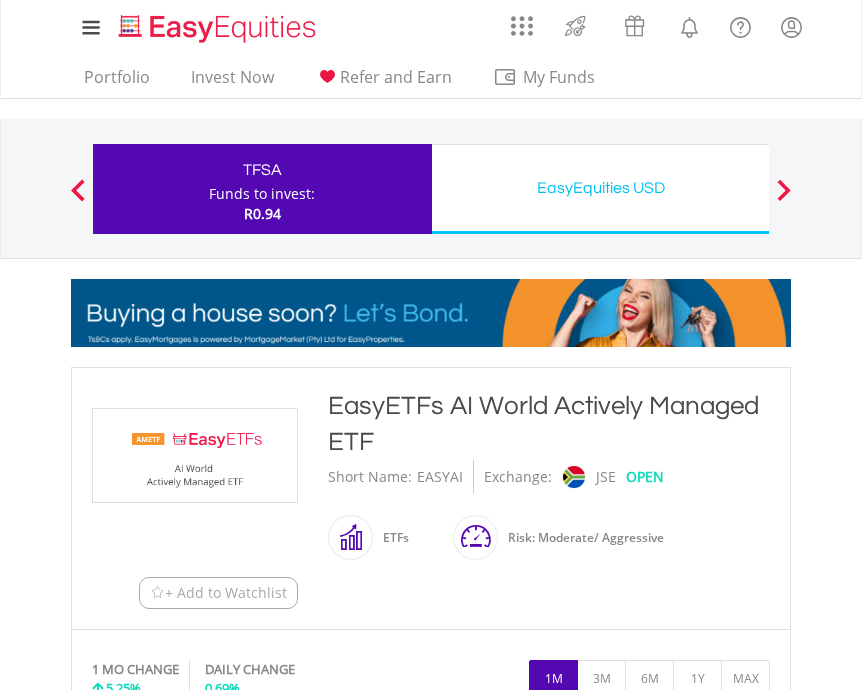 scroll, scrollTop: 0, scrollLeft: 0, axis: both 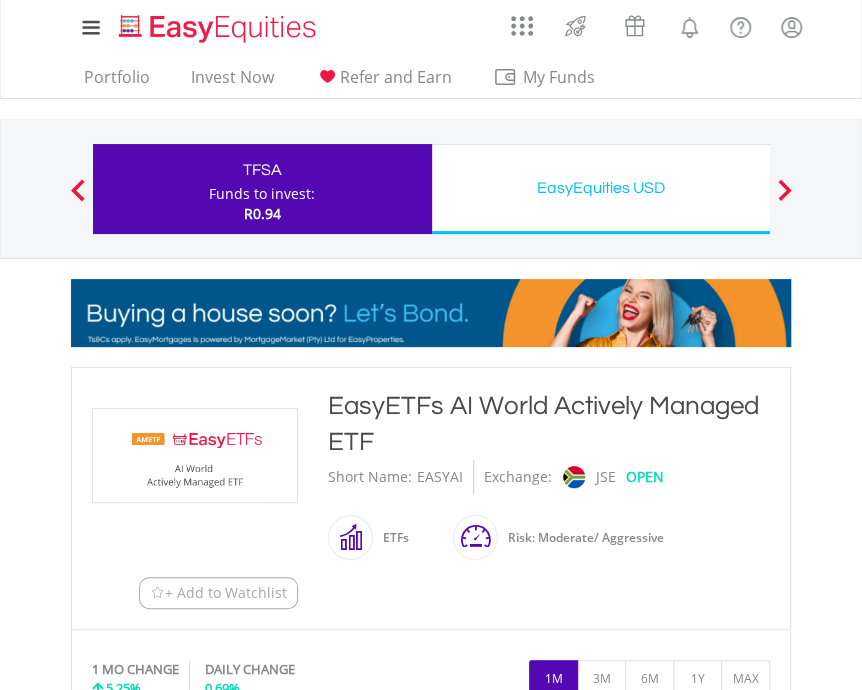 click on "EasyETFs AI World Actively Managed ETF" at bounding box center [549, 424] 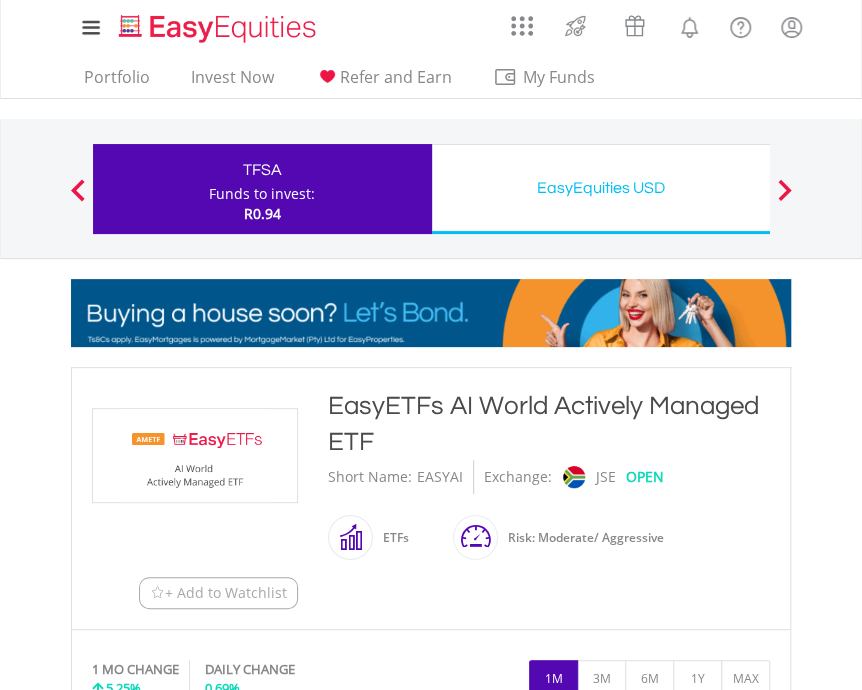 click on "EasyETFs AI World Actively Managed ETF" at bounding box center (549, 424) 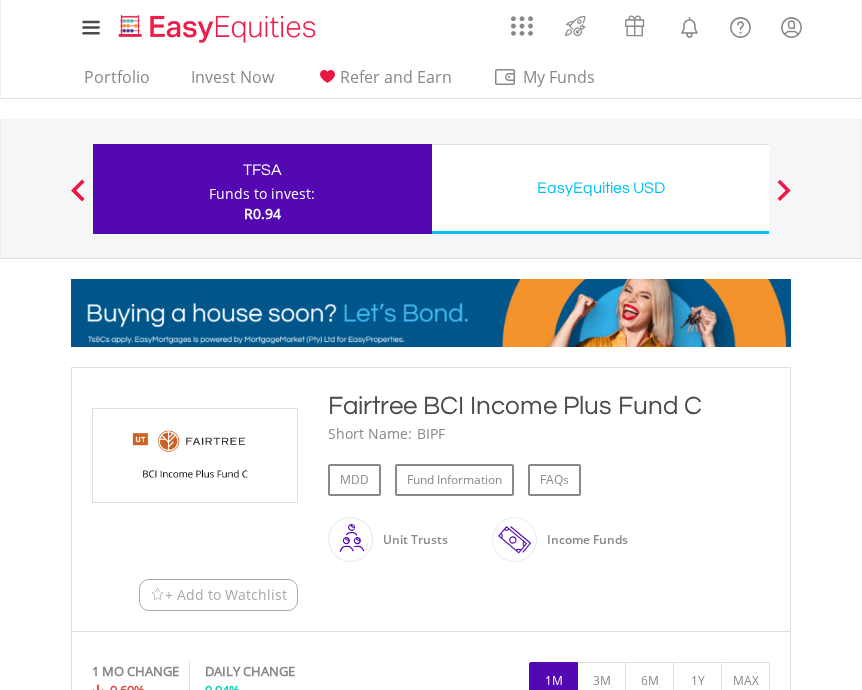 scroll, scrollTop: 0, scrollLeft: 0, axis: both 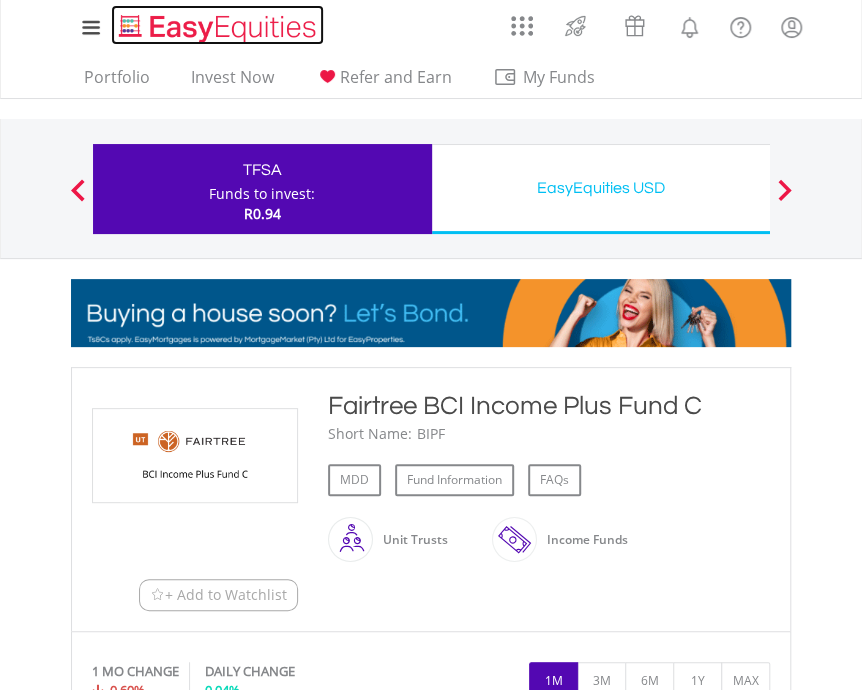 click at bounding box center (219, 28) 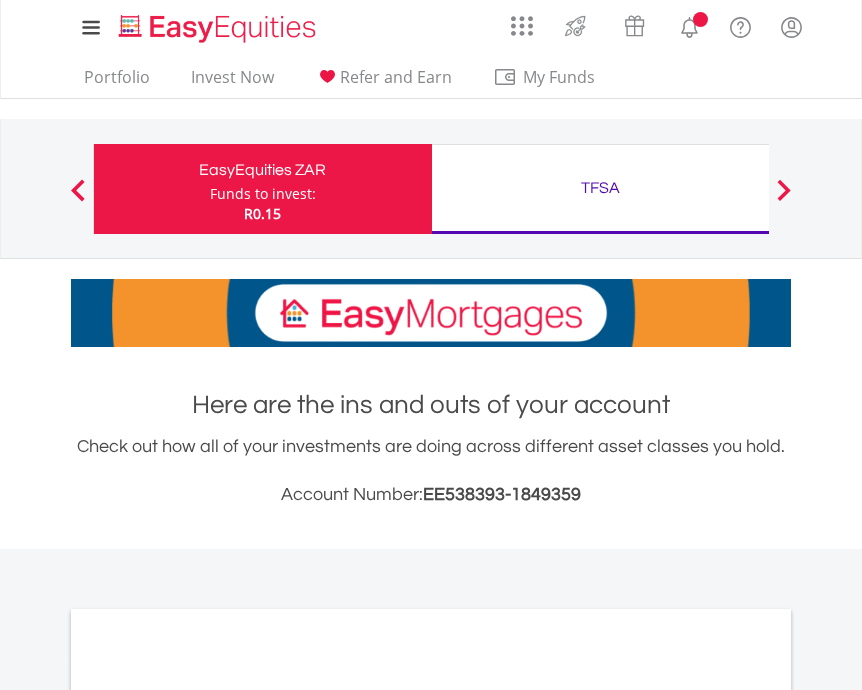 scroll, scrollTop: 168, scrollLeft: 0, axis: vertical 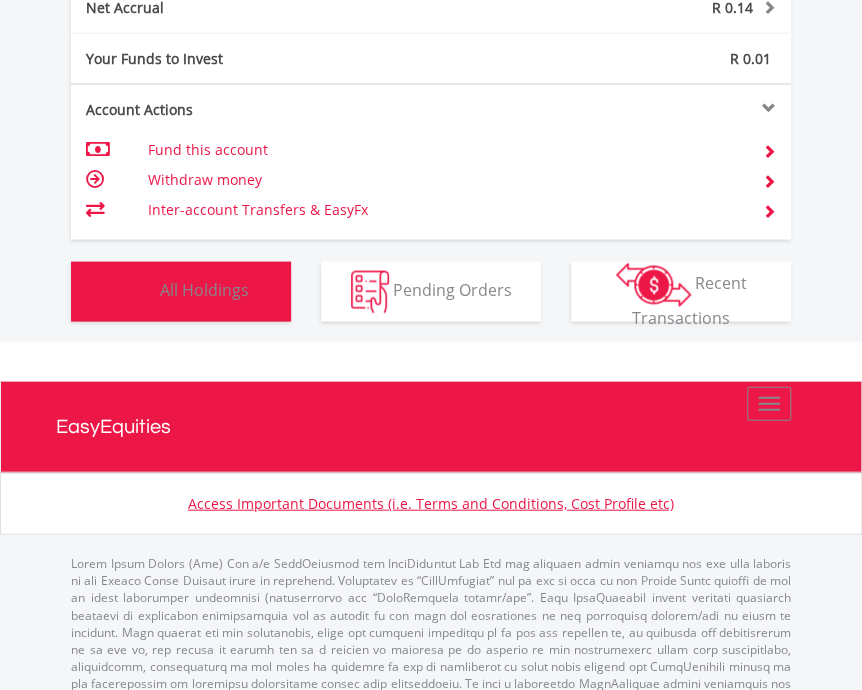 click on "All Holdings" at bounding box center [204, 289] 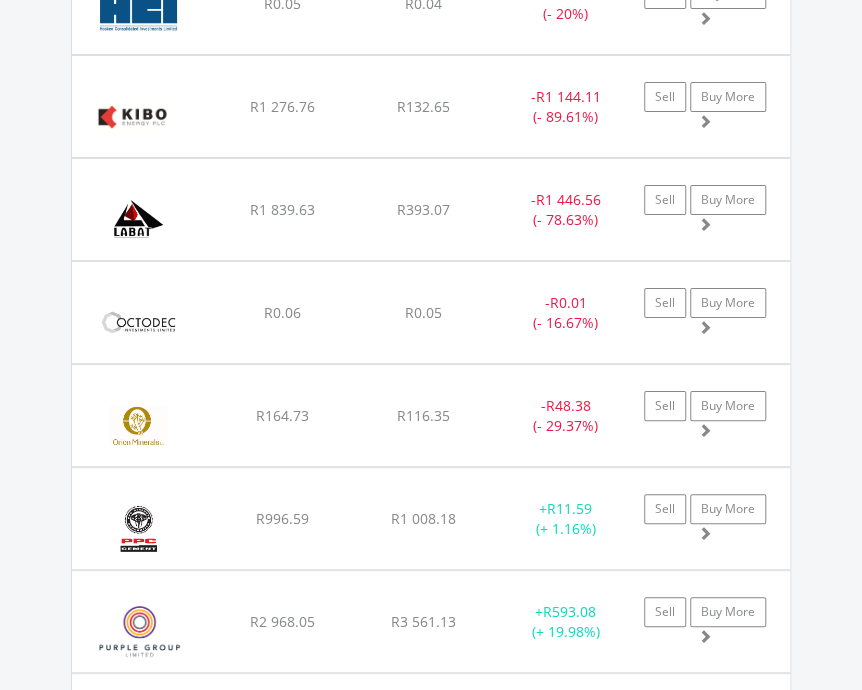 scroll, scrollTop: 2575, scrollLeft: 0, axis: vertical 